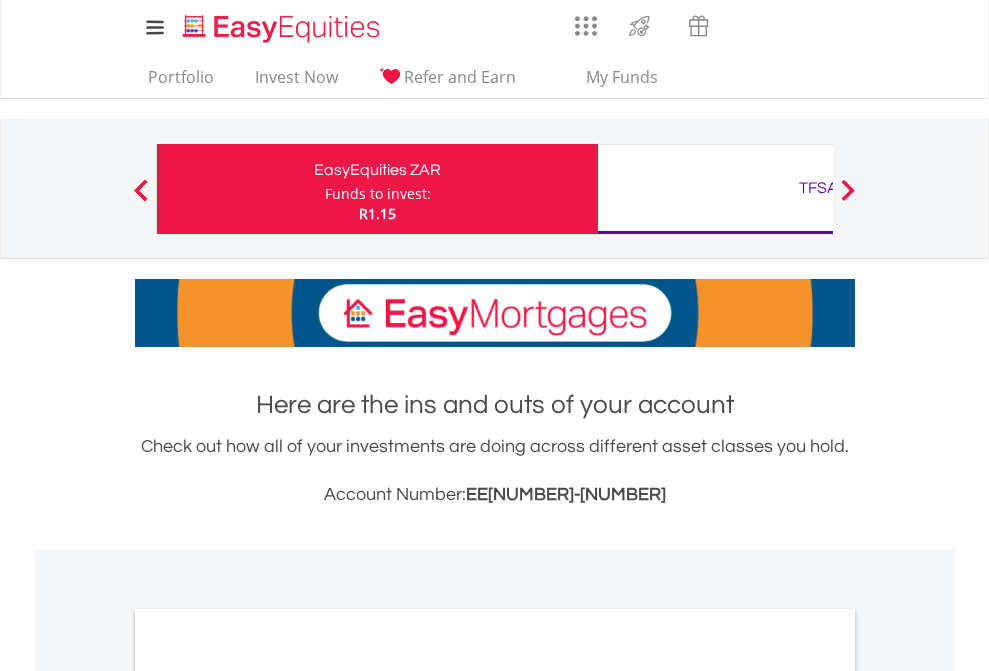 scroll, scrollTop: 0, scrollLeft: 0, axis: both 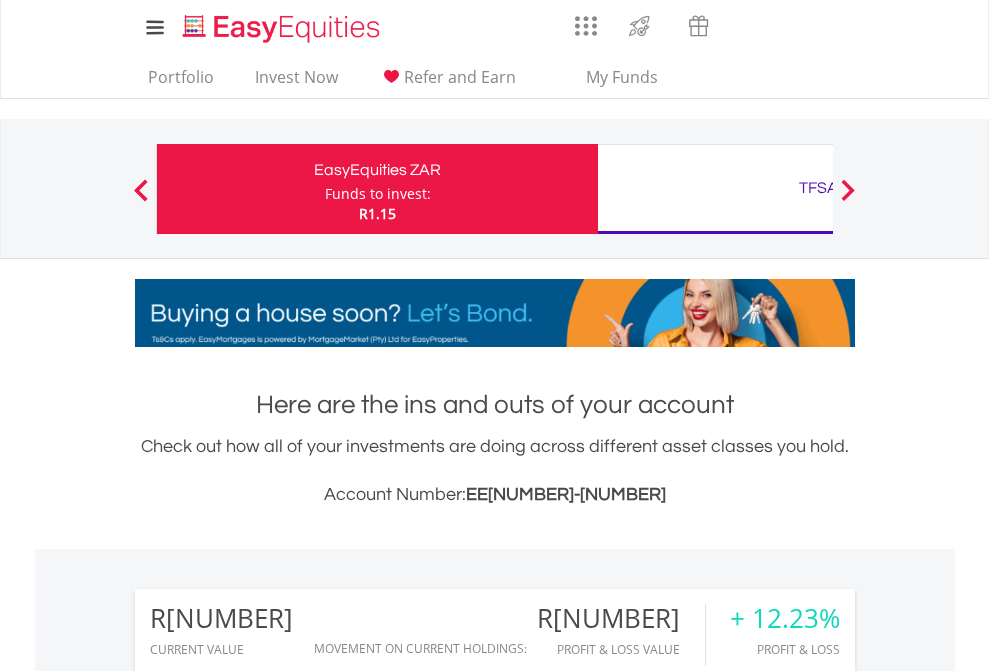 click on "Funds to invest:" at bounding box center (378, 194) 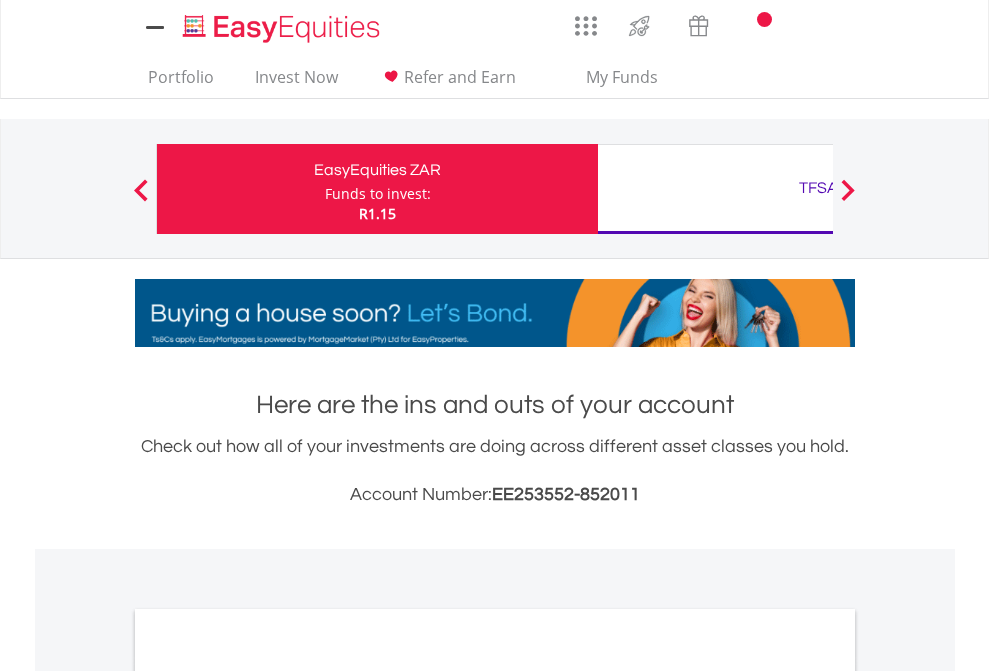 scroll, scrollTop: 0, scrollLeft: 0, axis: both 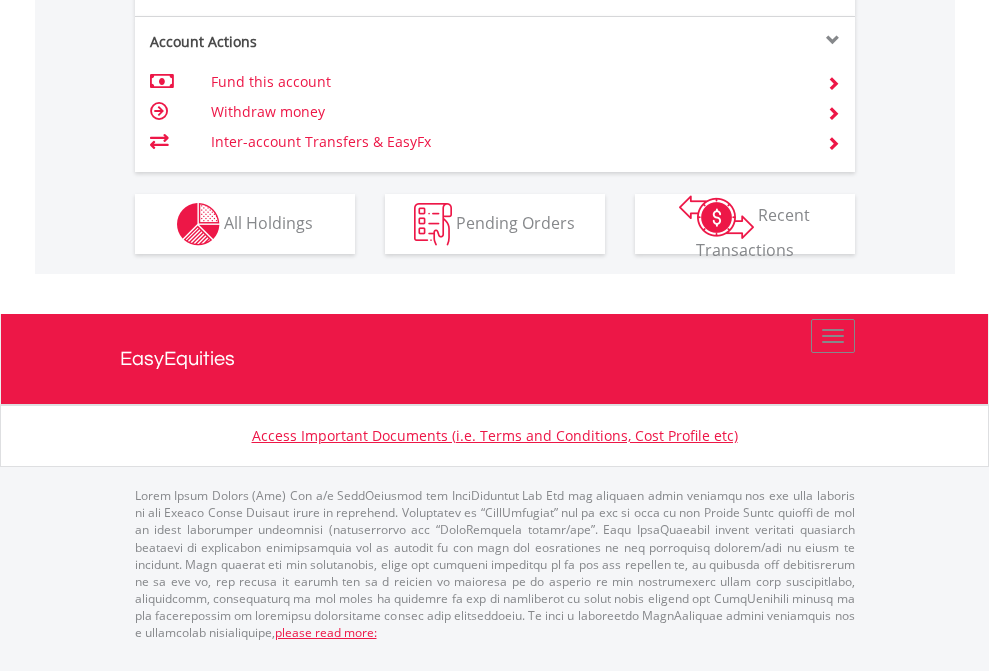 click on "Investment types" at bounding box center (706, -337) 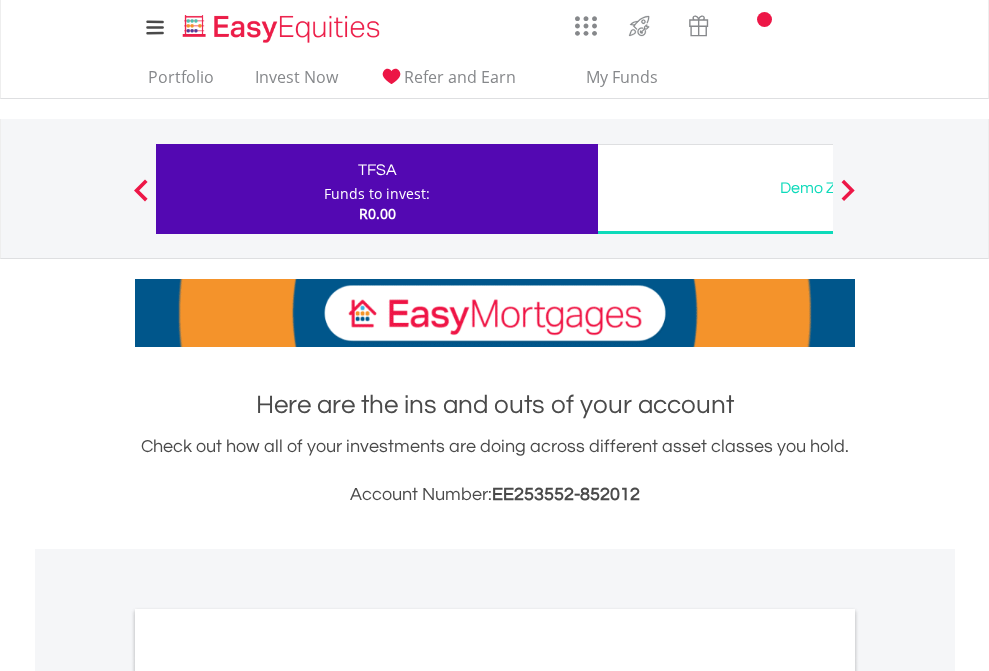 scroll, scrollTop: 0, scrollLeft: 0, axis: both 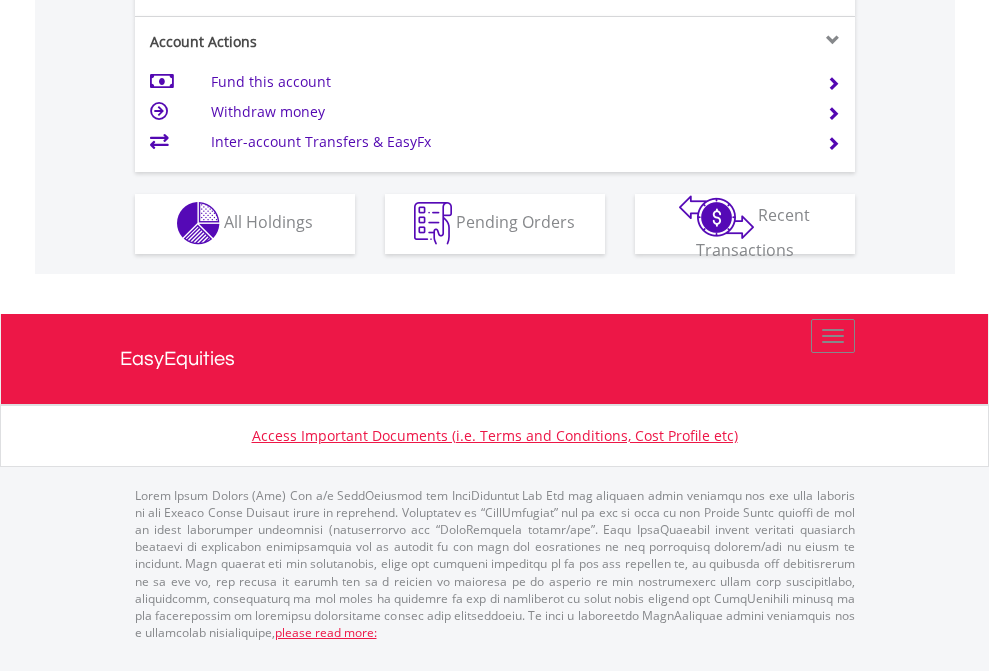 click on "Investment types" at bounding box center (706, -353) 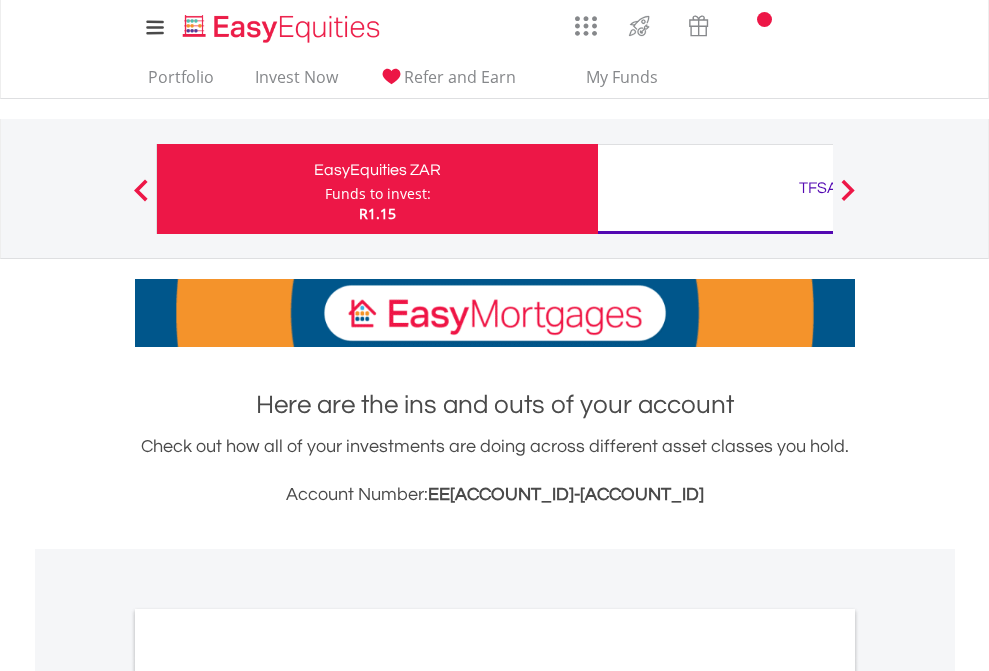 scroll, scrollTop: 1202, scrollLeft: 0, axis: vertical 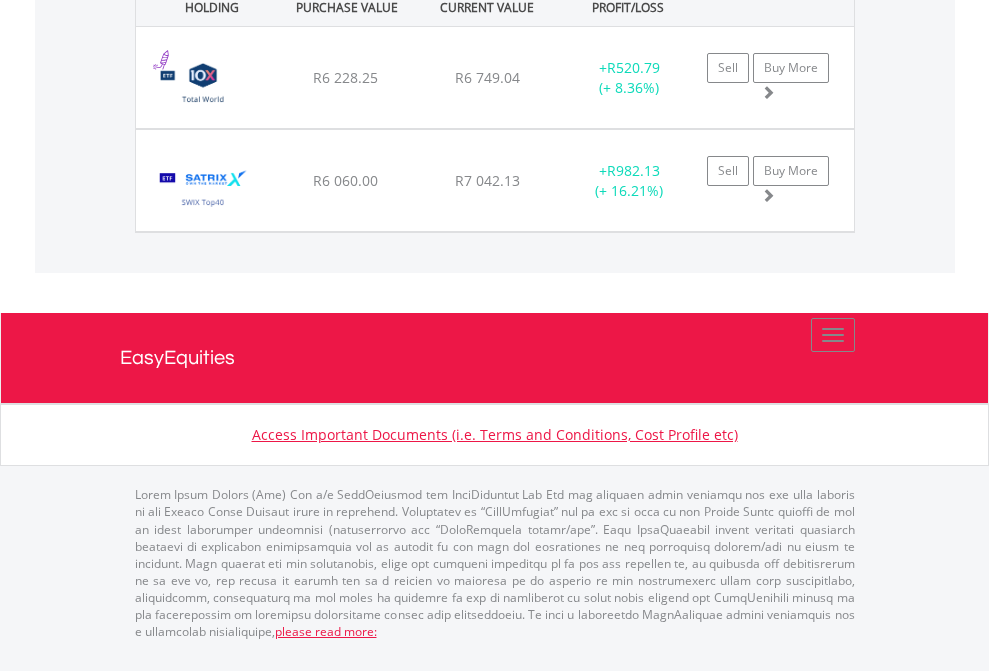 click on "TFSA" at bounding box center [818, -1522] 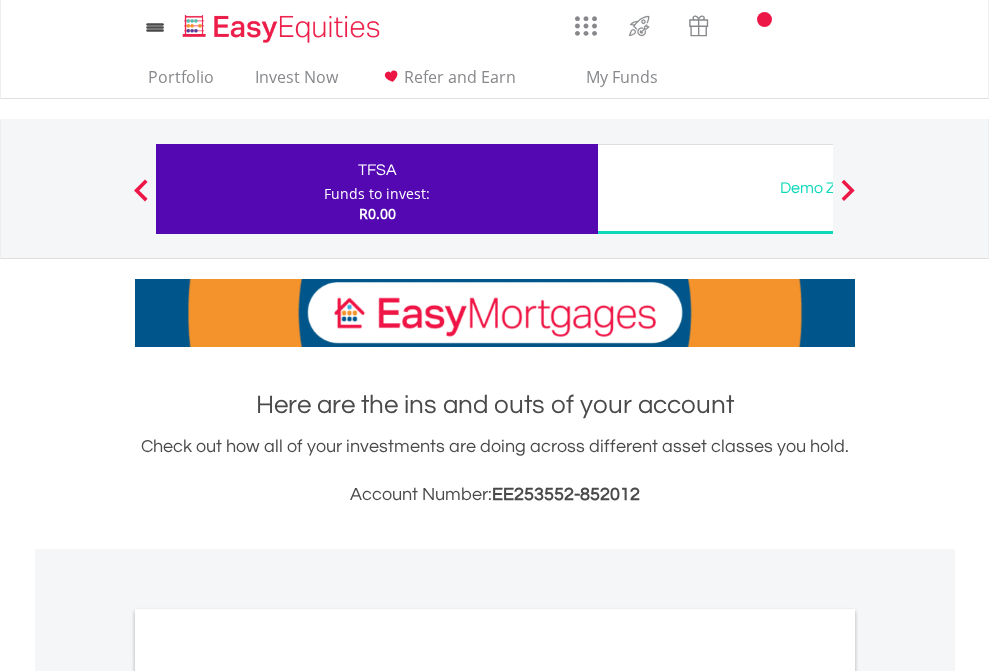scroll, scrollTop: 0, scrollLeft: 0, axis: both 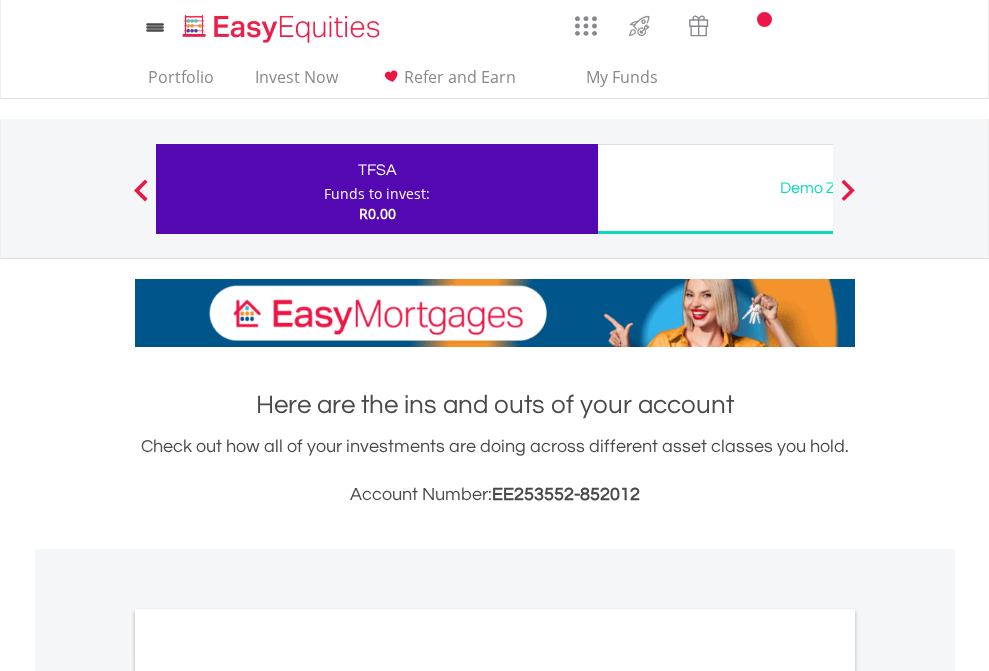 click on "All Holdings" at bounding box center [268, 1096] 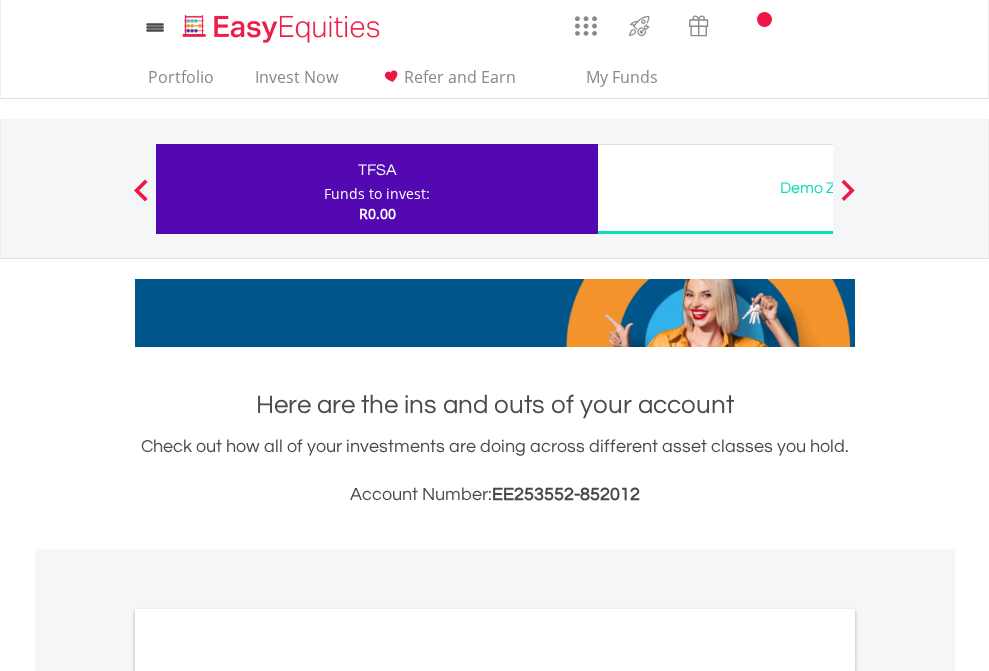 scroll, scrollTop: 1202, scrollLeft: 0, axis: vertical 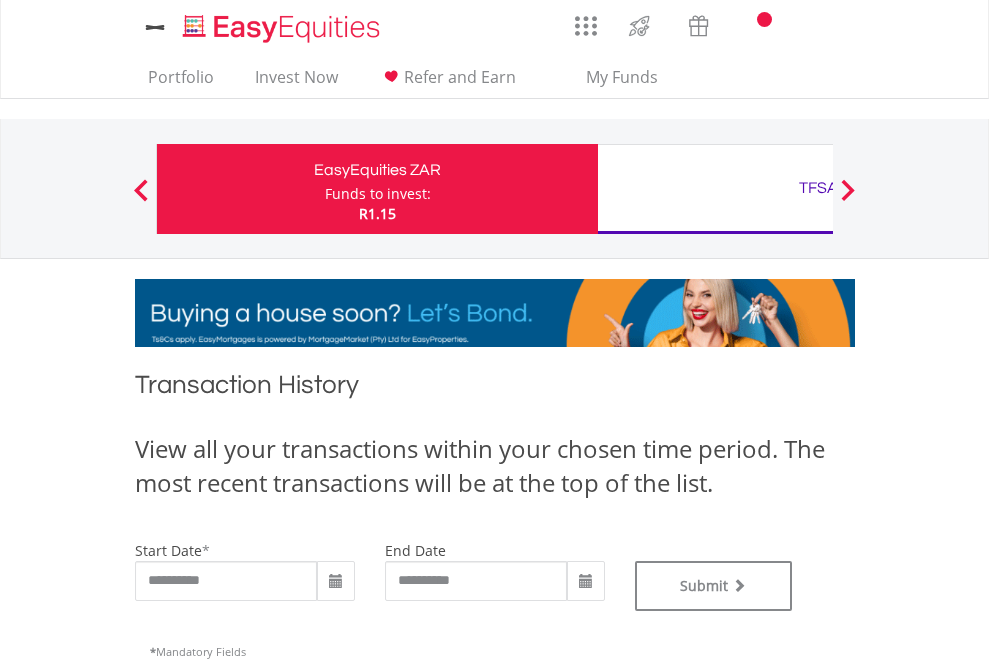 type on "**********" 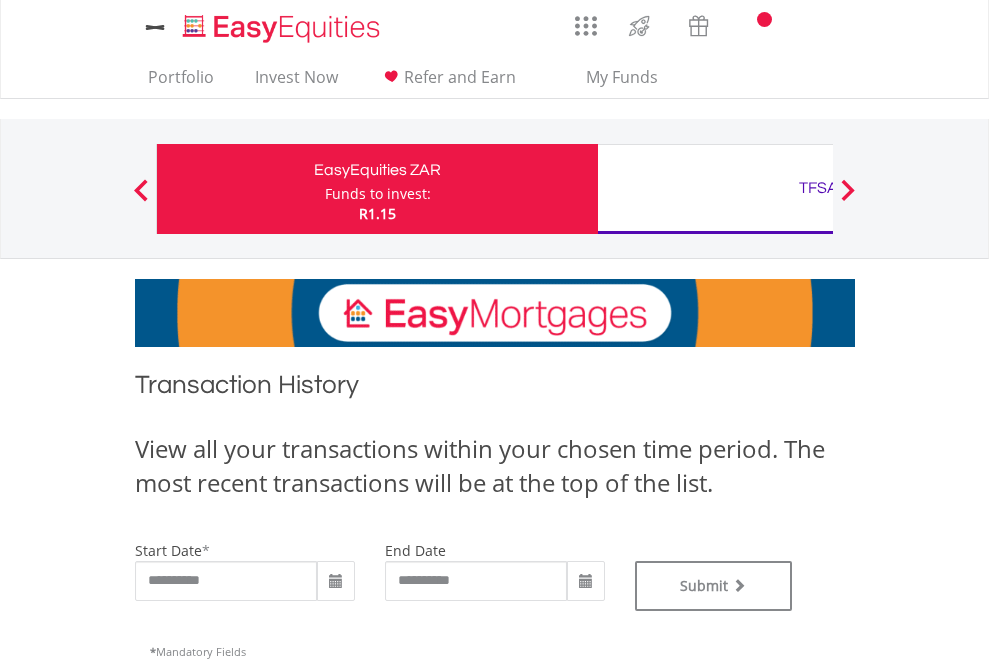scroll, scrollTop: 0, scrollLeft: 0, axis: both 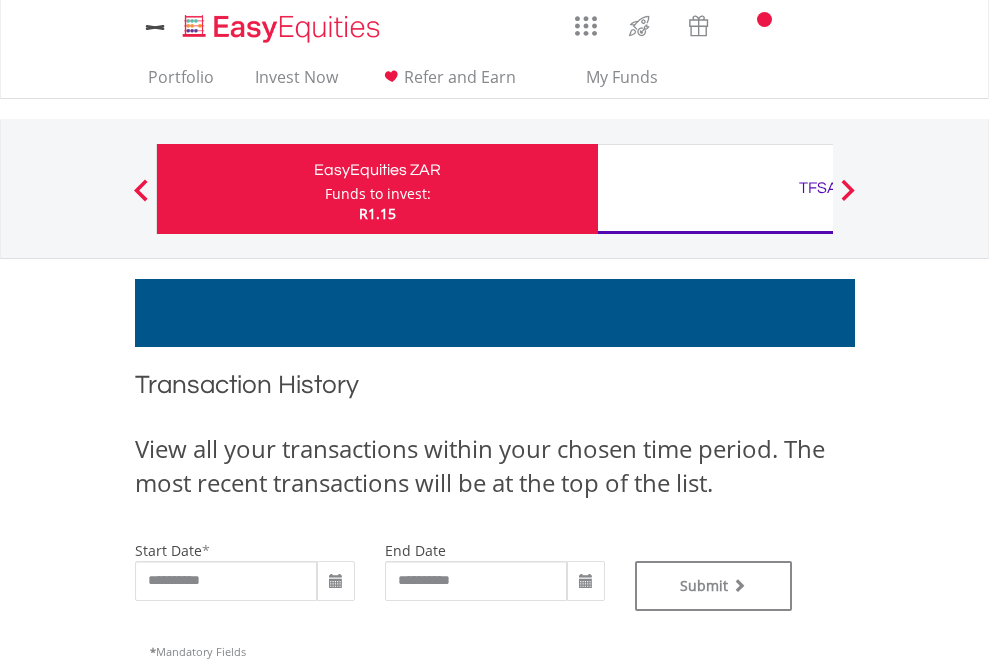type on "**********" 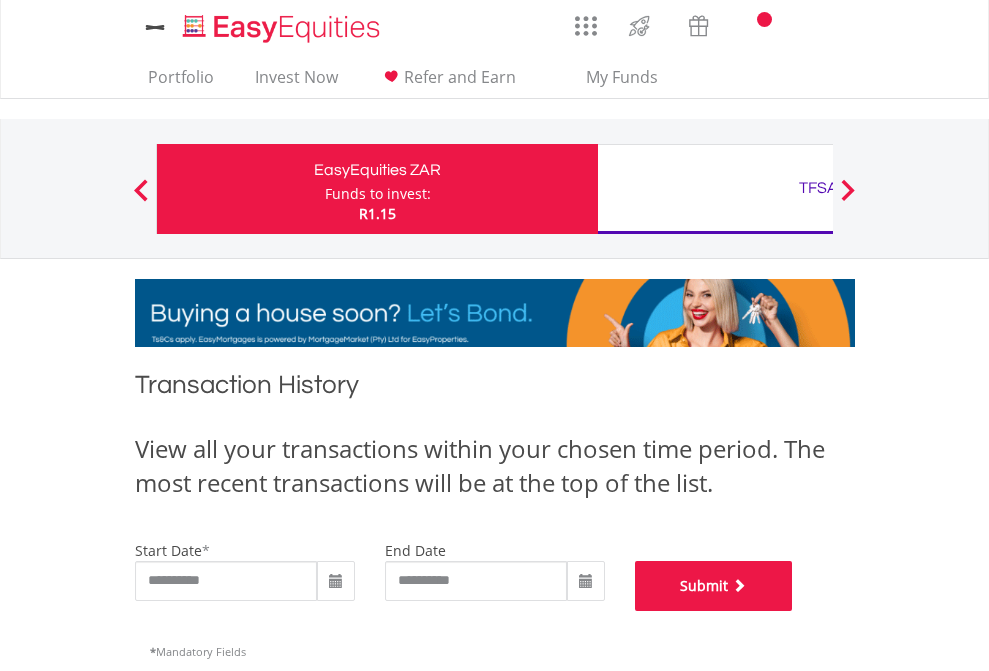 click on "Submit" at bounding box center [714, 586] 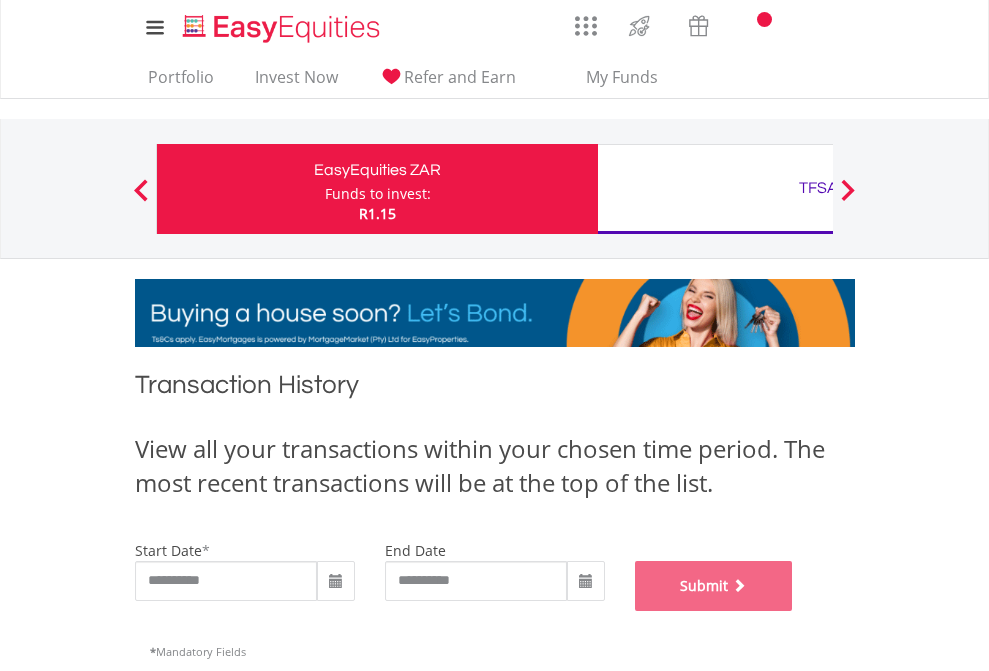 scroll, scrollTop: 811, scrollLeft: 0, axis: vertical 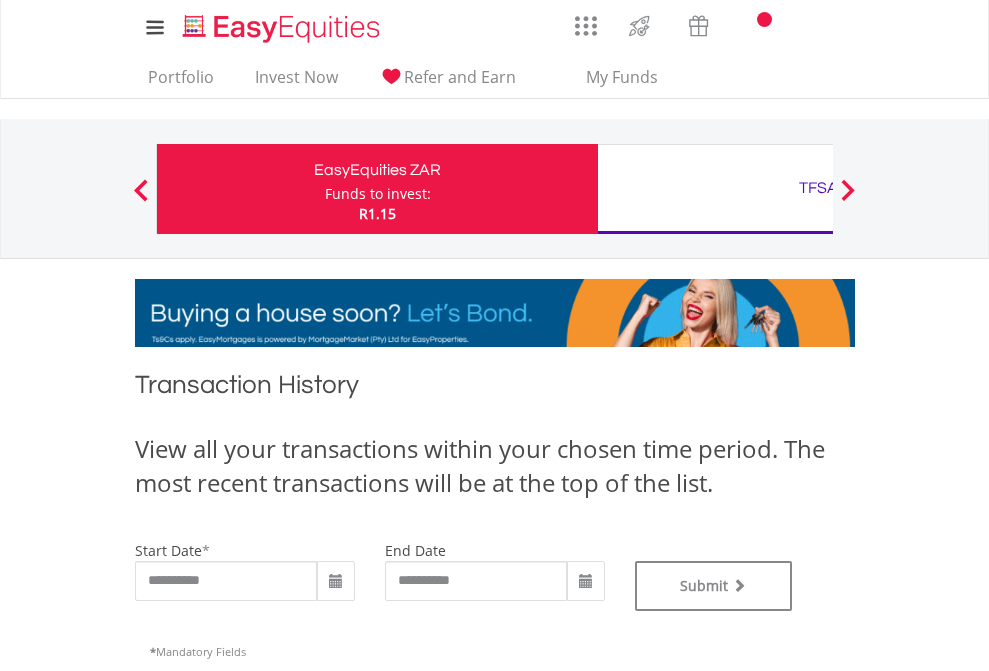 click on "TFSA" at bounding box center [818, 188] 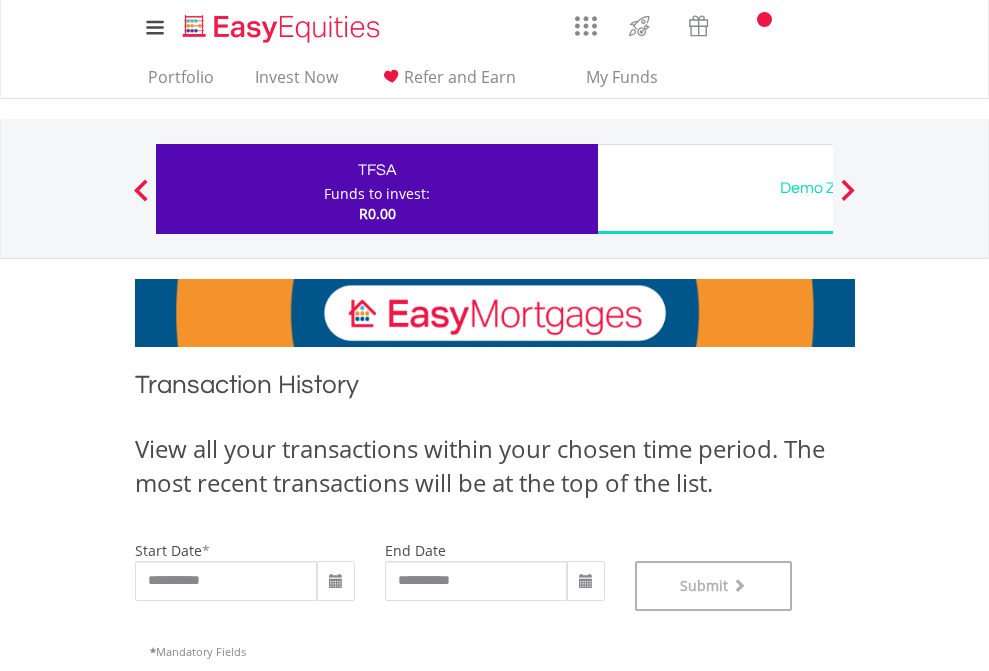 scroll, scrollTop: 811, scrollLeft: 0, axis: vertical 